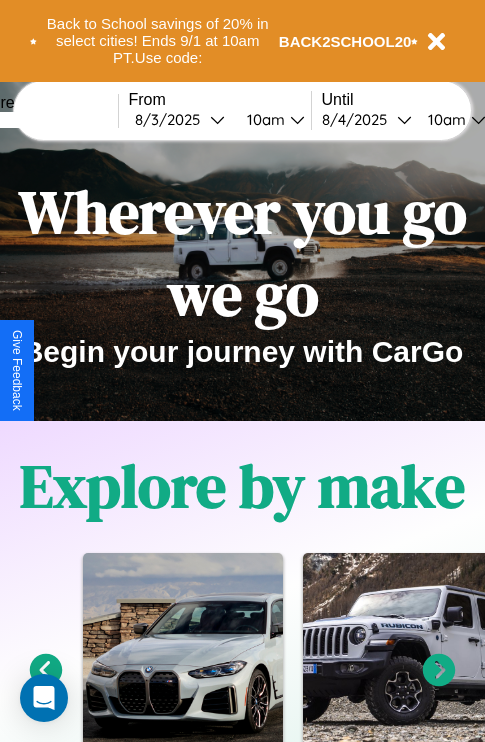 scroll, scrollTop: 308, scrollLeft: 0, axis: vertical 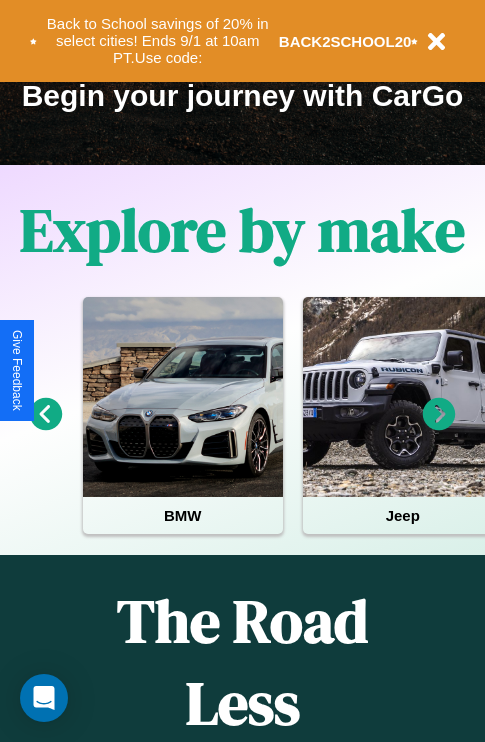 click 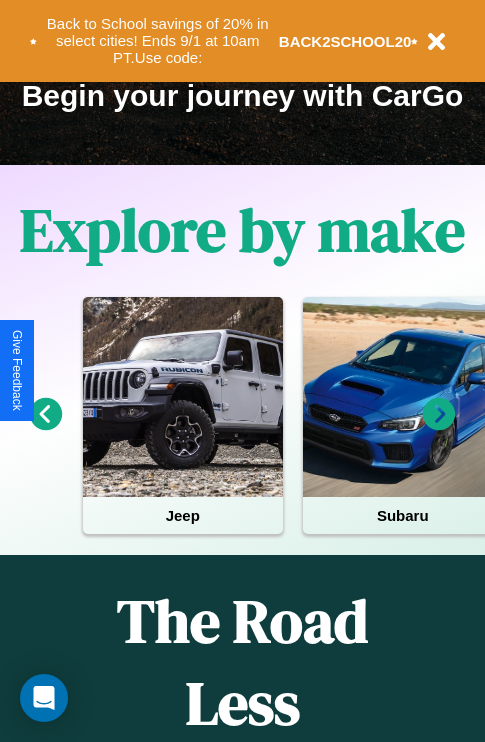 click 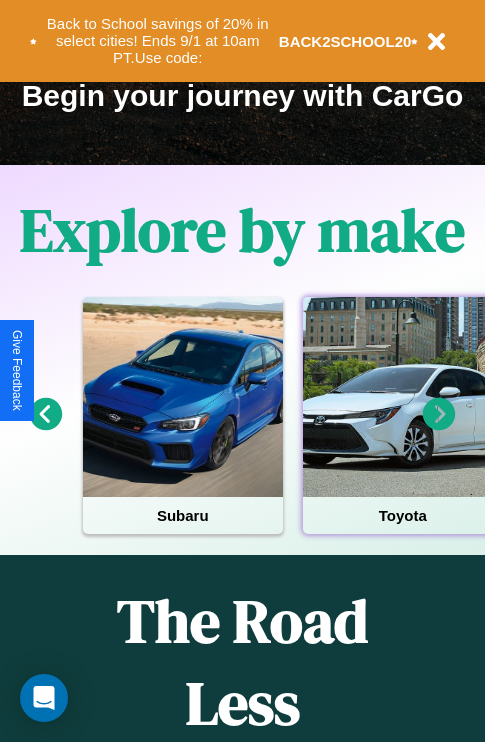 click at bounding box center [403, 397] 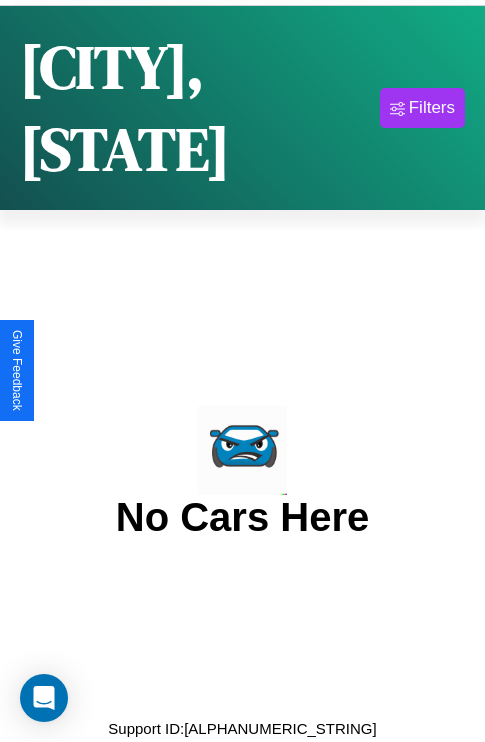scroll, scrollTop: 0, scrollLeft: 0, axis: both 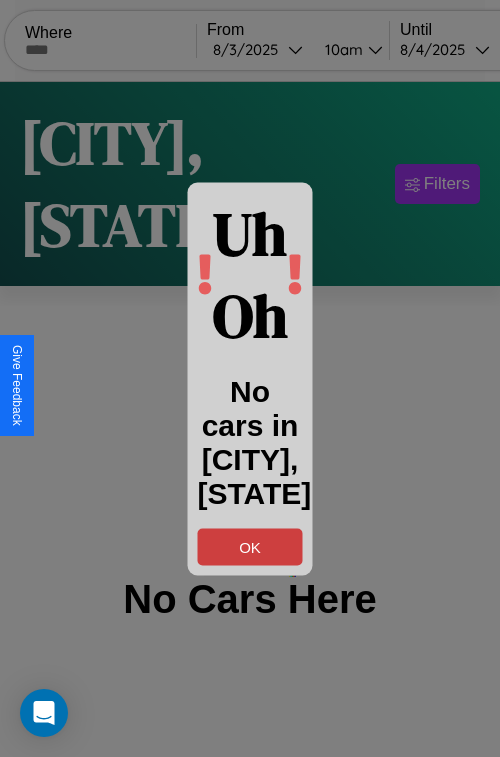 click on "OK" at bounding box center [250, 546] 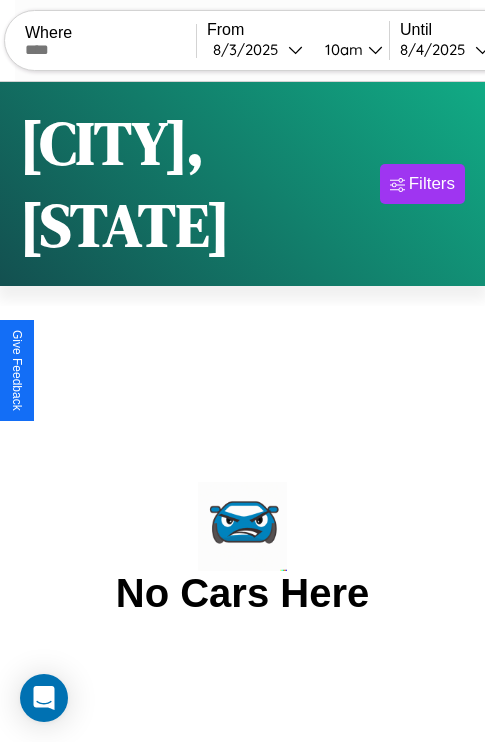 click at bounding box center [110, 50] 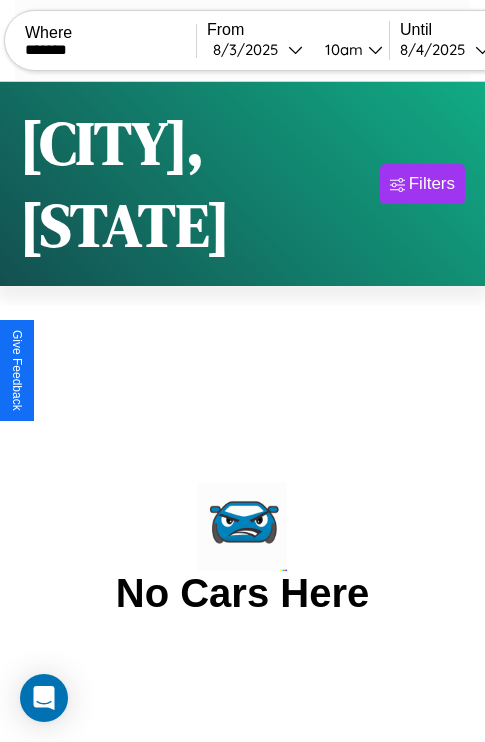 type on "*******" 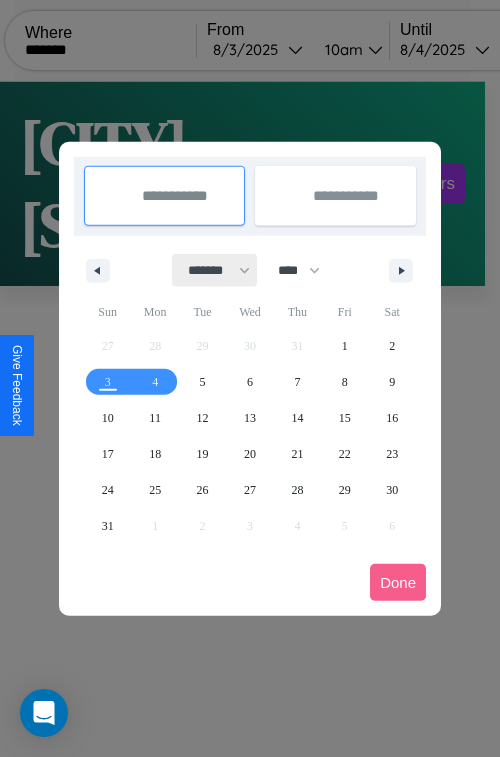click on "******* ******** ***** ***** *** **** **** ****** ********* ******* ******** ********" at bounding box center [215, 270] 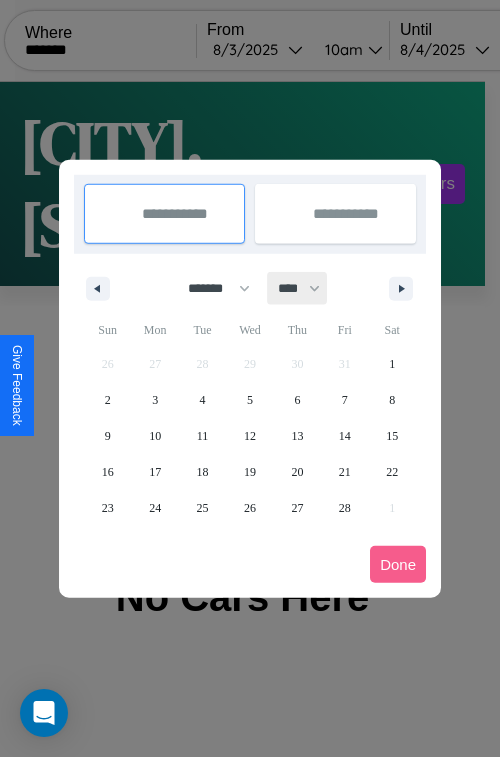 click on "**** **** **** **** **** **** **** **** **** **** **** **** **** **** **** **** **** **** **** **** **** **** **** **** **** **** **** **** **** **** **** **** **** **** **** **** **** **** **** **** **** **** **** **** **** **** **** **** **** **** **** **** **** **** **** **** **** **** **** **** **** **** **** **** **** **** **** **** **** **** **** **** **** **** **** **** **** **** **** **** **** **** **** **** **** **** **** **** **** **** **** **** **** **** **** **** **** **** **** **** **** **** **** **** **** **** **** **** **** **** **** **** **** **** **** **** **** **** **** **** ****" at bounding box center [298, 288] 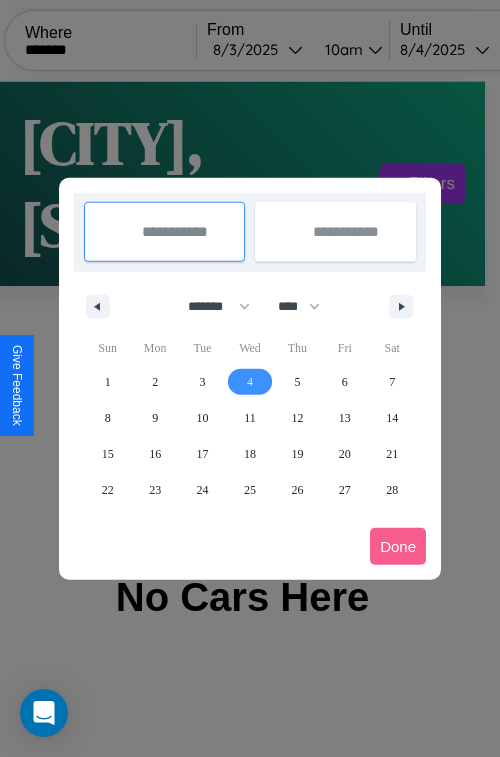 click on "4" at bounding box center (250, 382) 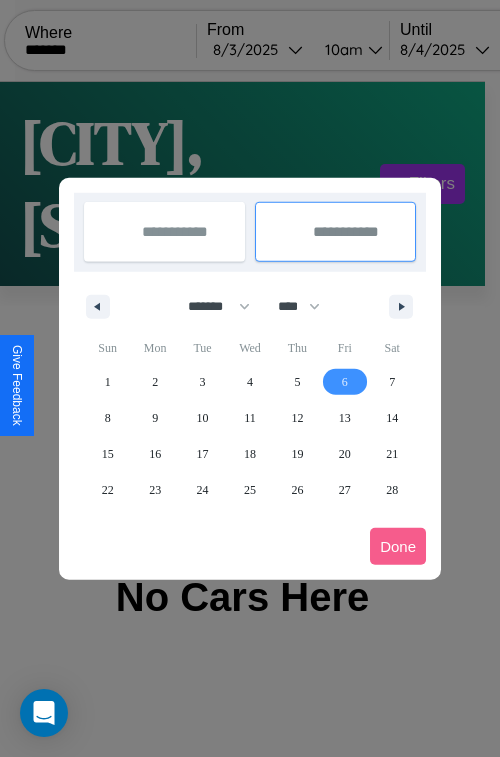 click on "6" at bounding box center (345, 382) 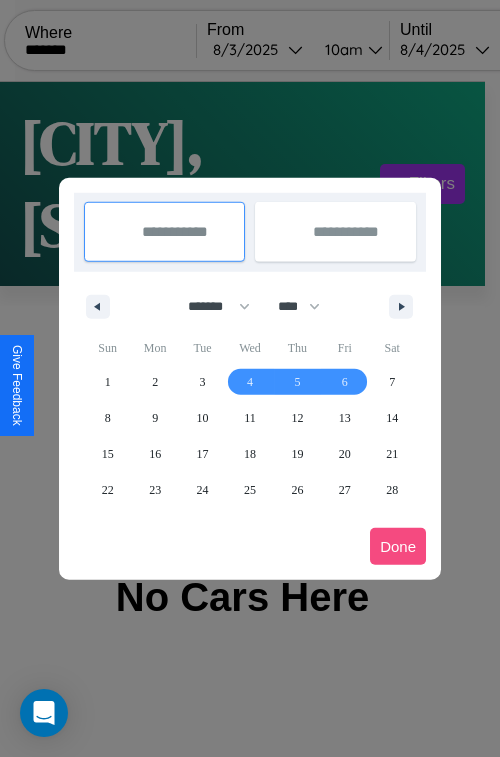click on "Done" at bounding box center [398, 546] 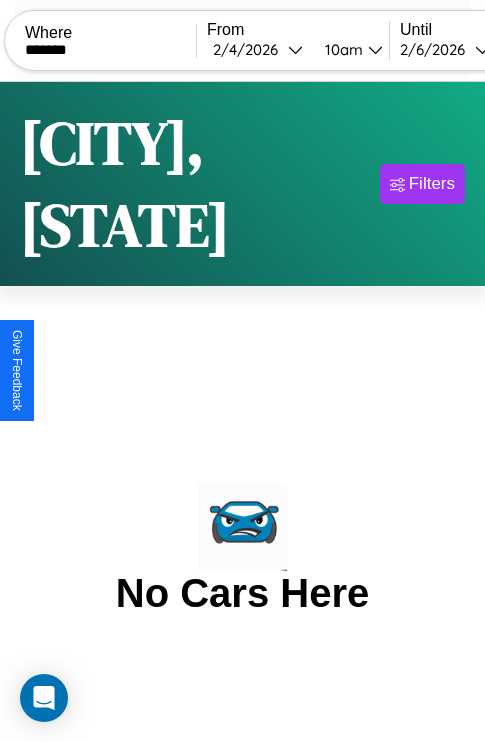 click on "10am" at bounding box center (341, 49) 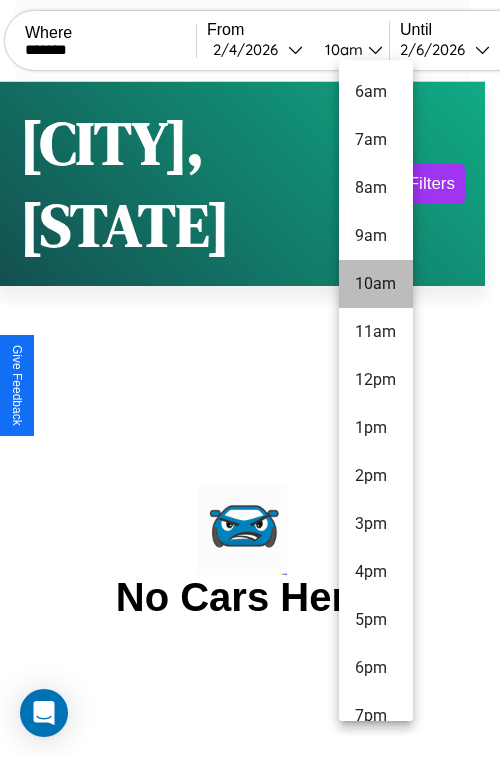 click on "10am" at bounding box center (376, 284) 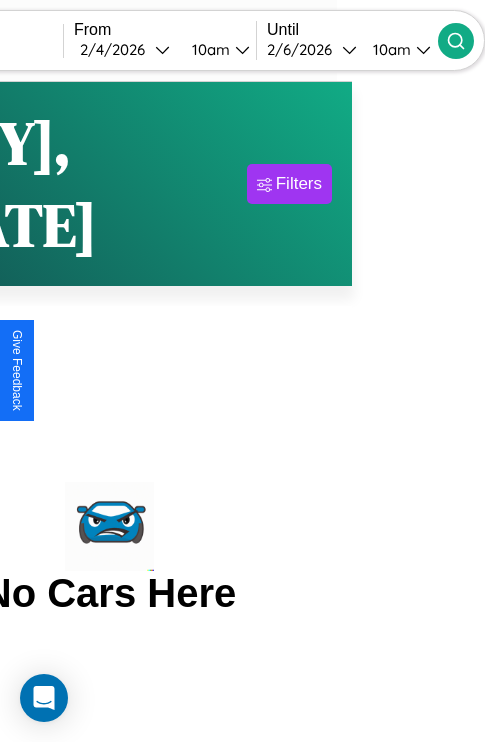 click 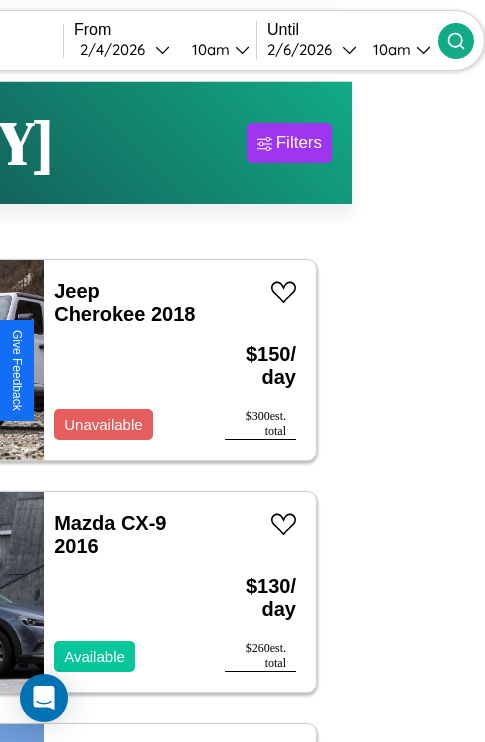 scroll, scrollTop: 64, scrollLeft: 79, axis: both 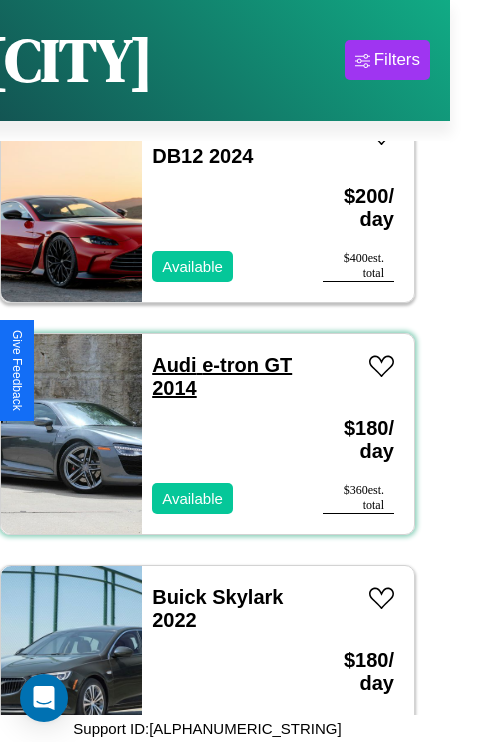 click on "Audi   e-tron GT   2014" at bounding box center [222, 376] 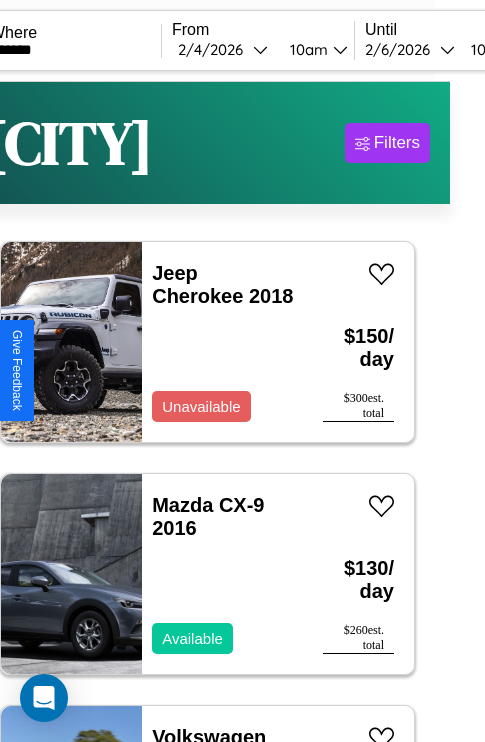 scroll, scrollTop: 0, scrollLeft: 0, axis: both 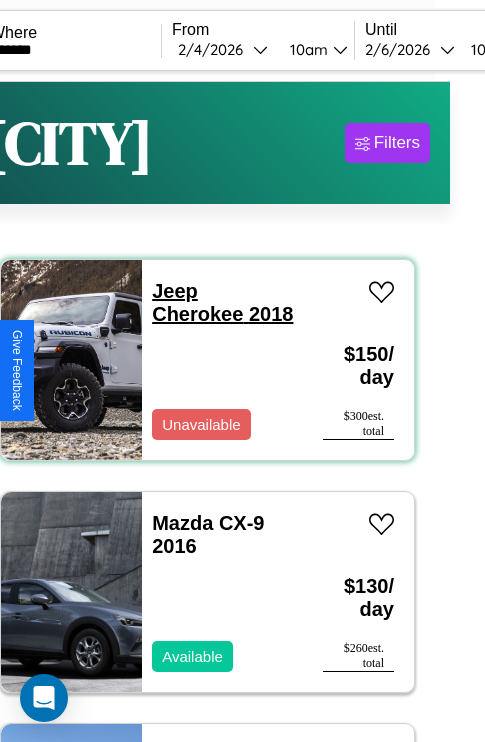 click on "Jeep   Cherokee   2018" at bounding box center (222, 302) 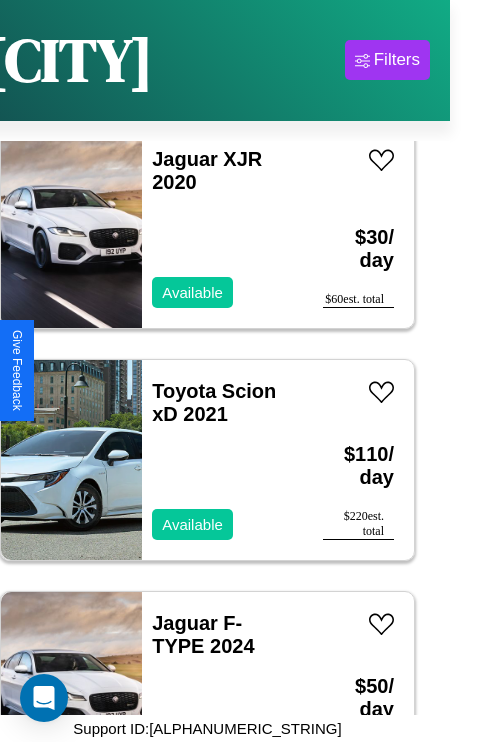 scroll, scrollTop: 2627, scrollLeft: 0, axis: vertical 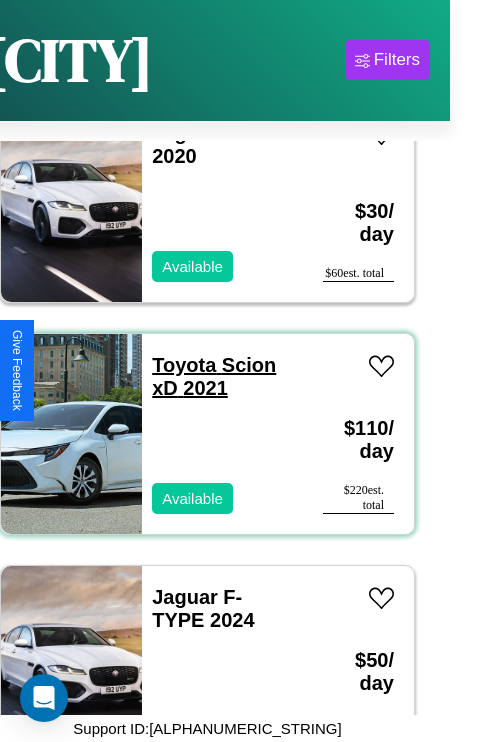 click on "Toyota   Scion xD   2021" at bounding box center (214, 376) 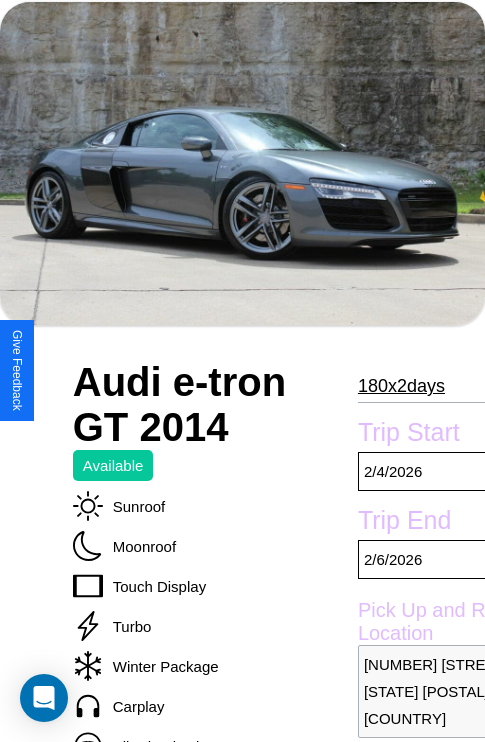 scroll, scrollTop: 94, scrollLeft: 0, axis: vertical 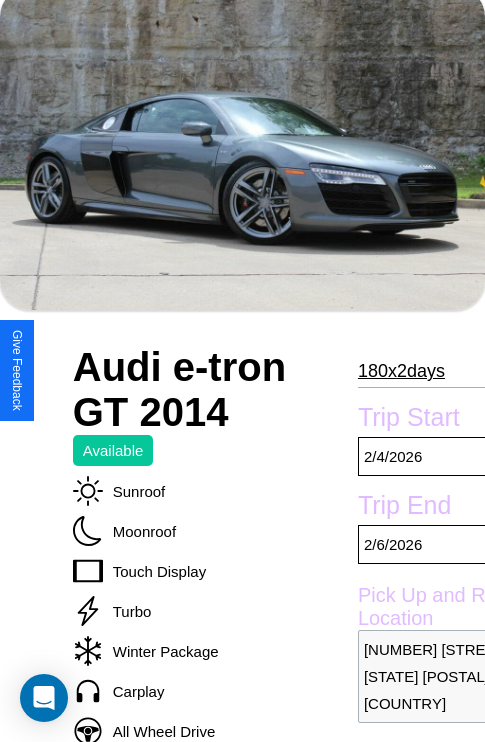 click on "180  x  2  days" at bounding box center (401, 371) 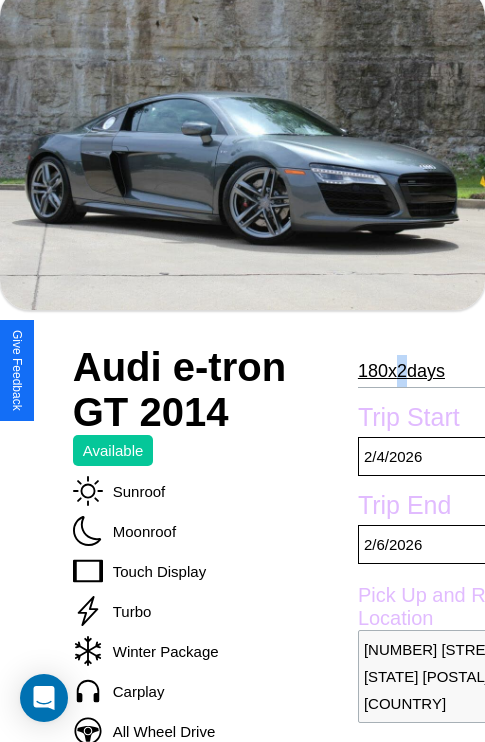 click on "180  x  2  days" at bounding box center [401, 371] 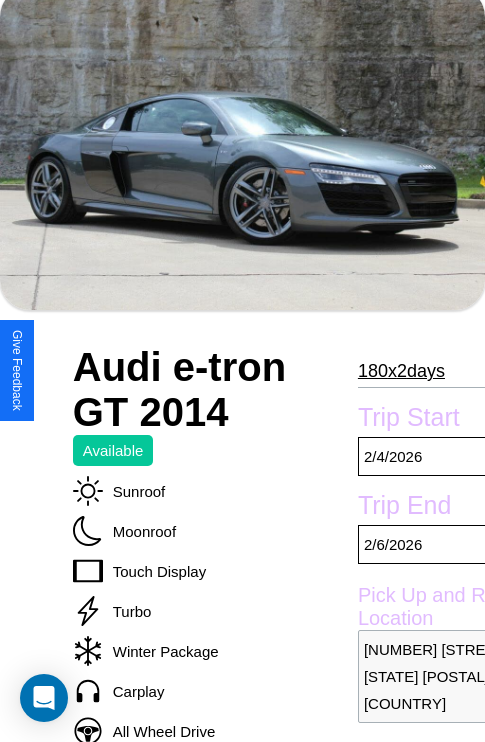 click on "180  x  2  days" at bounding box center [401, 371] 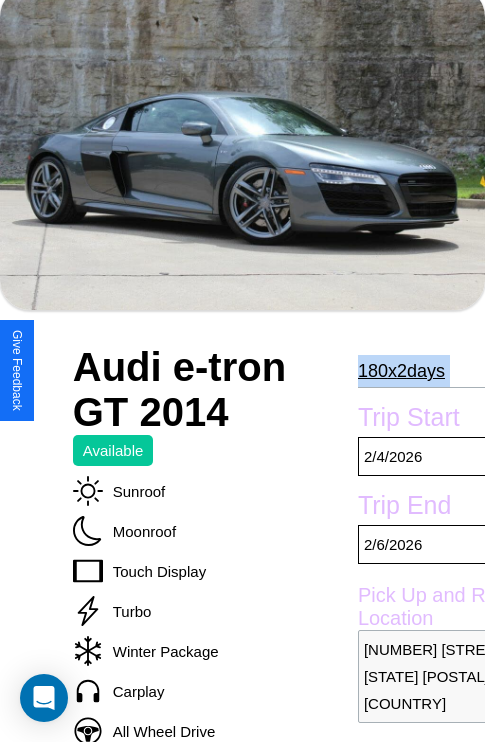 click on "180  x  2  days" at bounding box center [401, 371] 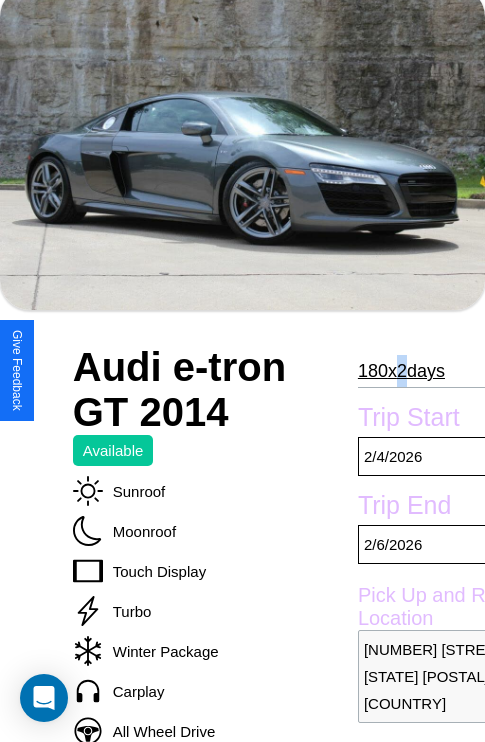 click on "180  x  2  days" at bounding box center (401, 371) 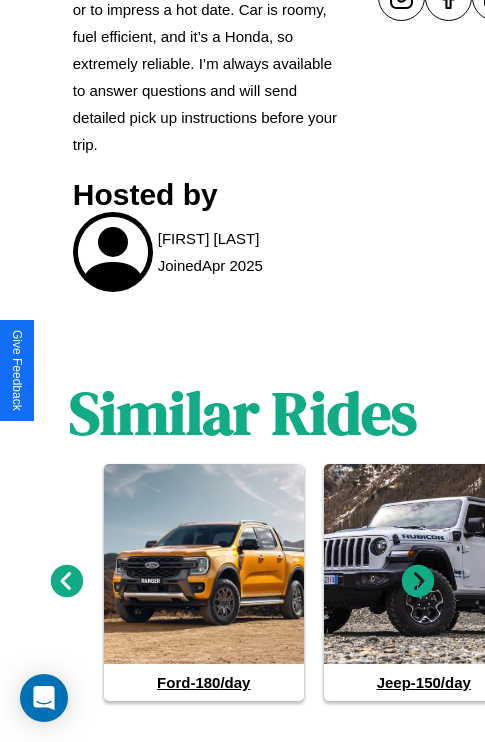 scroll, scrollTop: 1095, scrollLeft: 0, axis: vertical 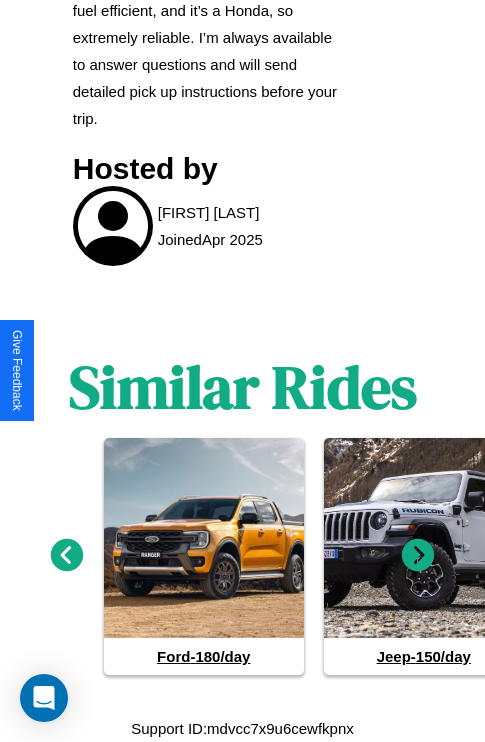click 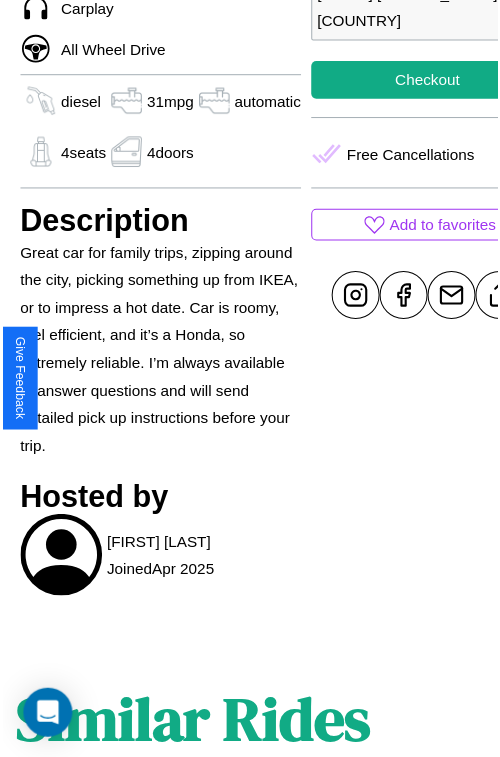 scroll, scrollTop: 600, scrollLeft: 88, axis: both 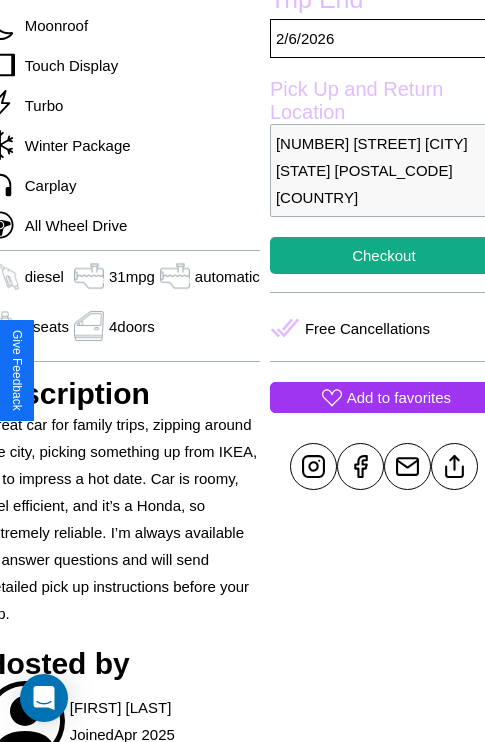 click on "Add to favorites" at bounding box center (399, 397) 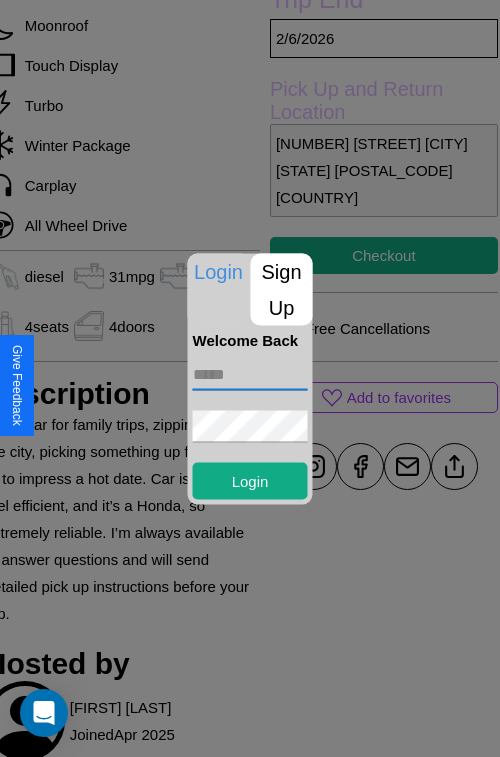 click at bounding box center [250, 374] 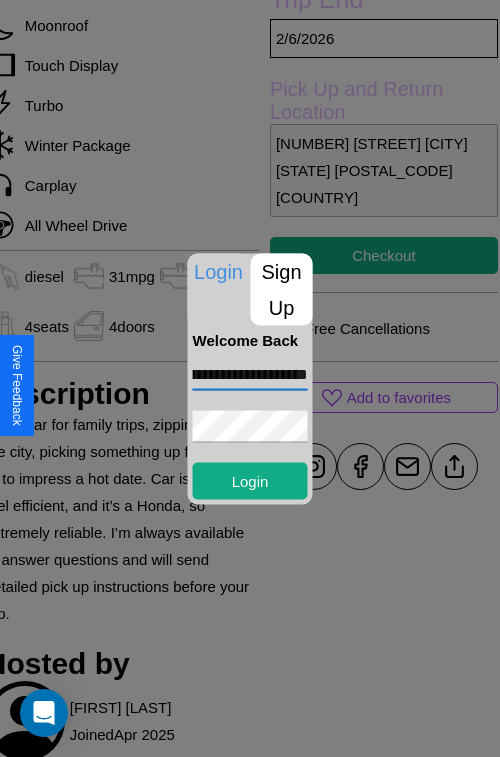 scroll, scrollTop: 0, scrollLeft: 106, axis: horizontal 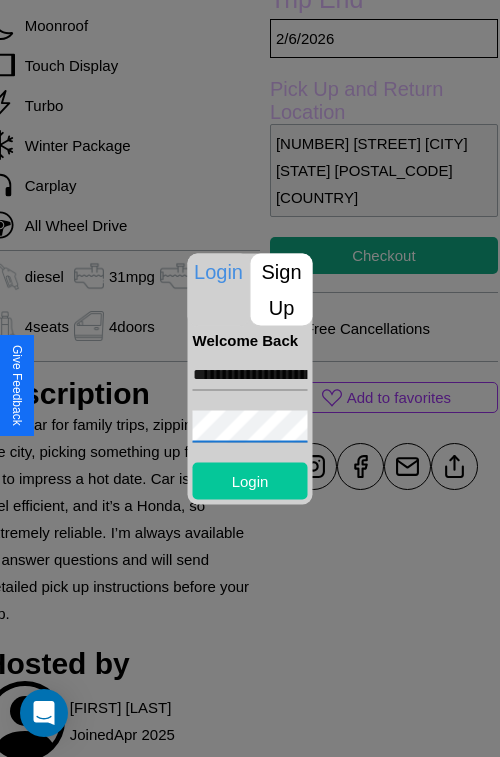 click on "Login" at bounding box center [250, 480] 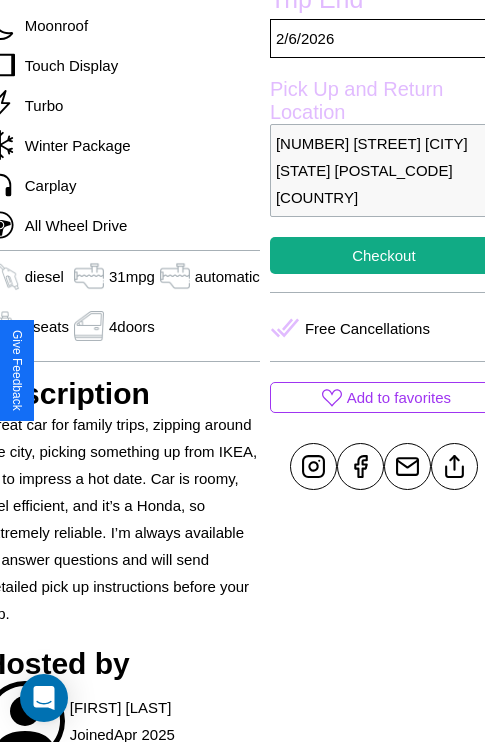 scroll, scrollTop: 600, scrollLeft: 88, axis: both 